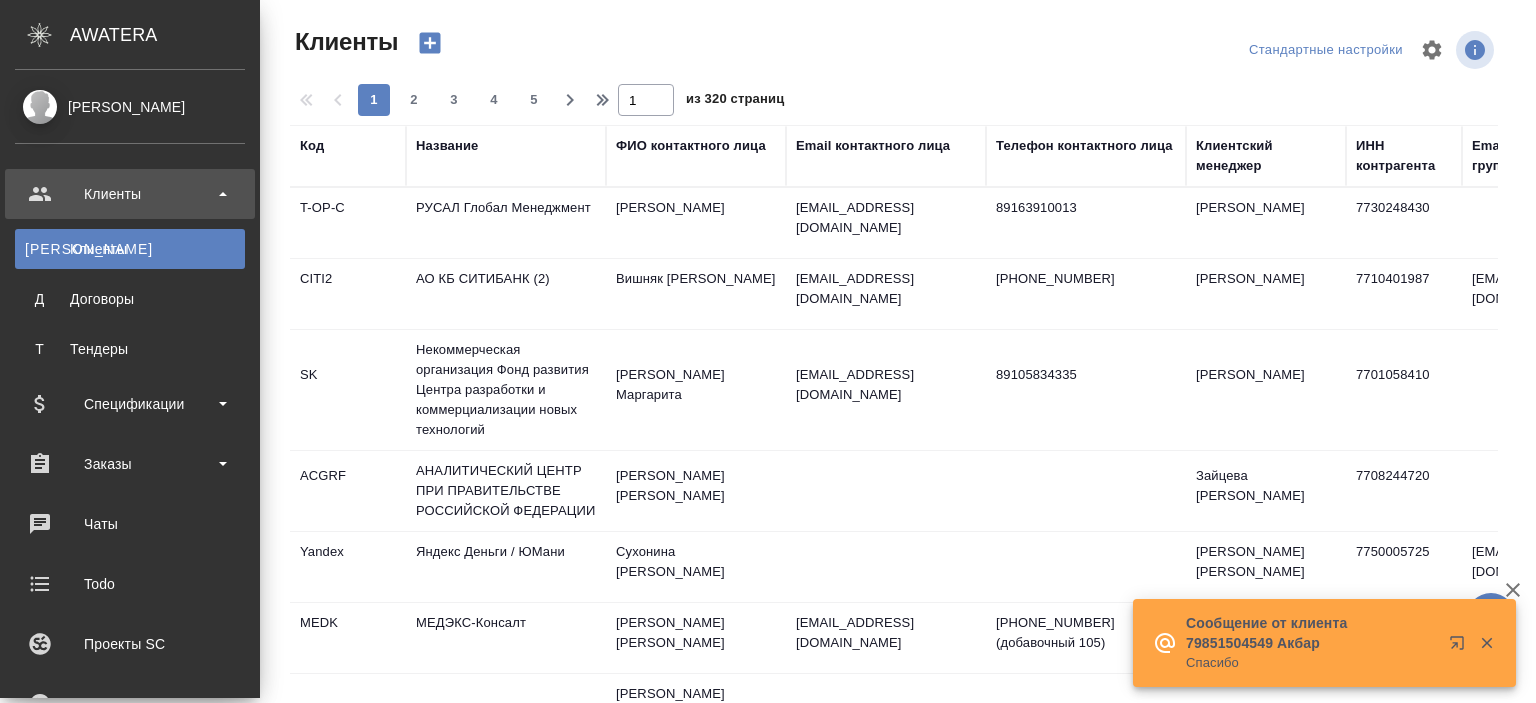 select on "RU" 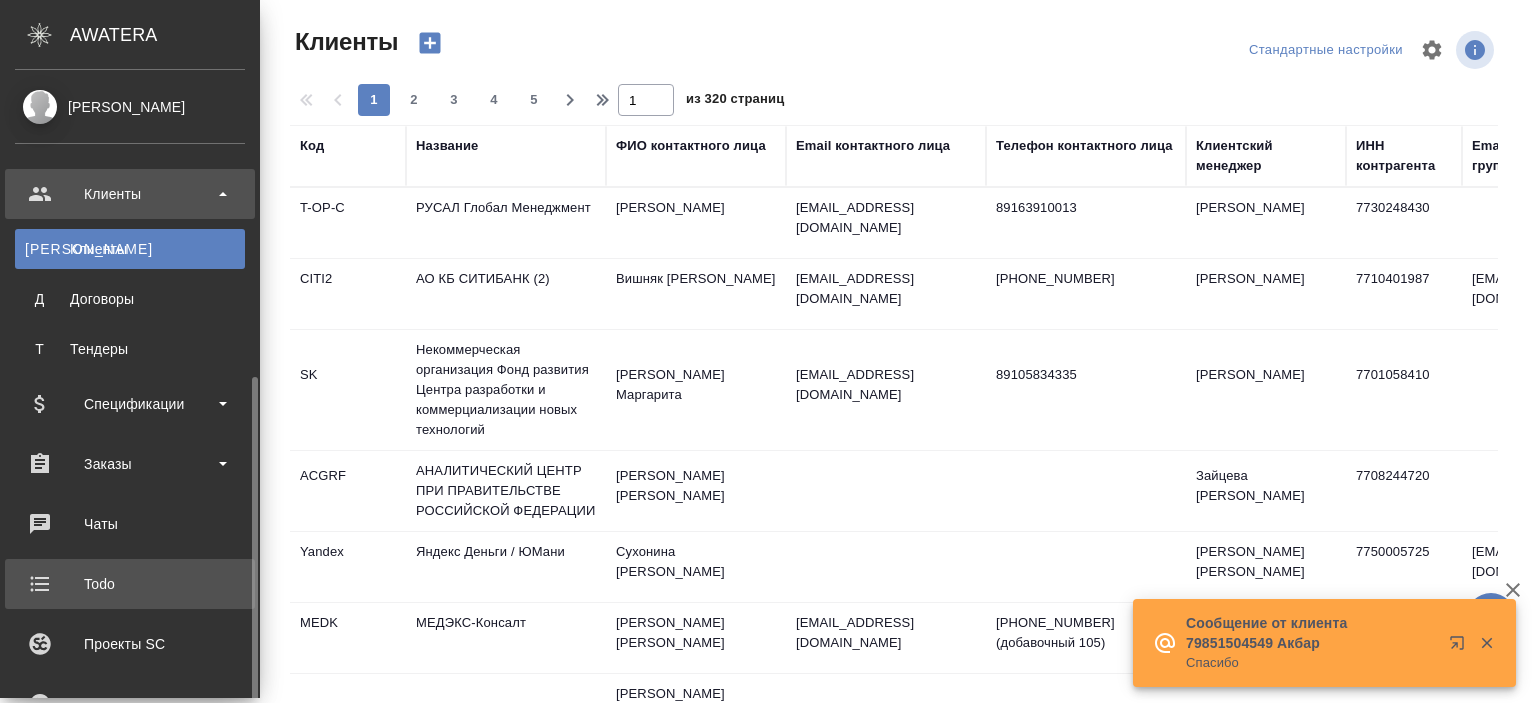 scroll, scrollTop: 200, scrollLeft: 0, axis: vertical 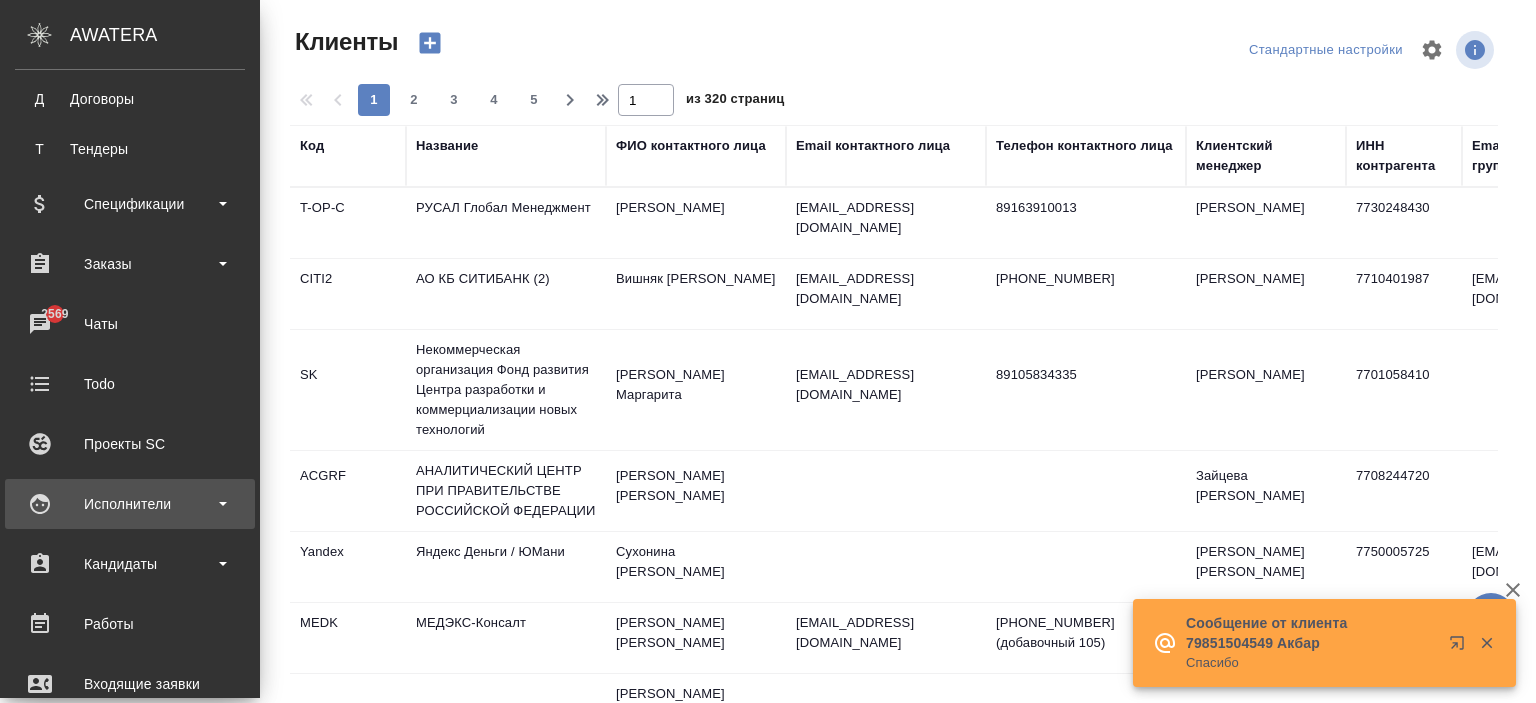 click on "Исполнители" at bounding box center [130, 504] 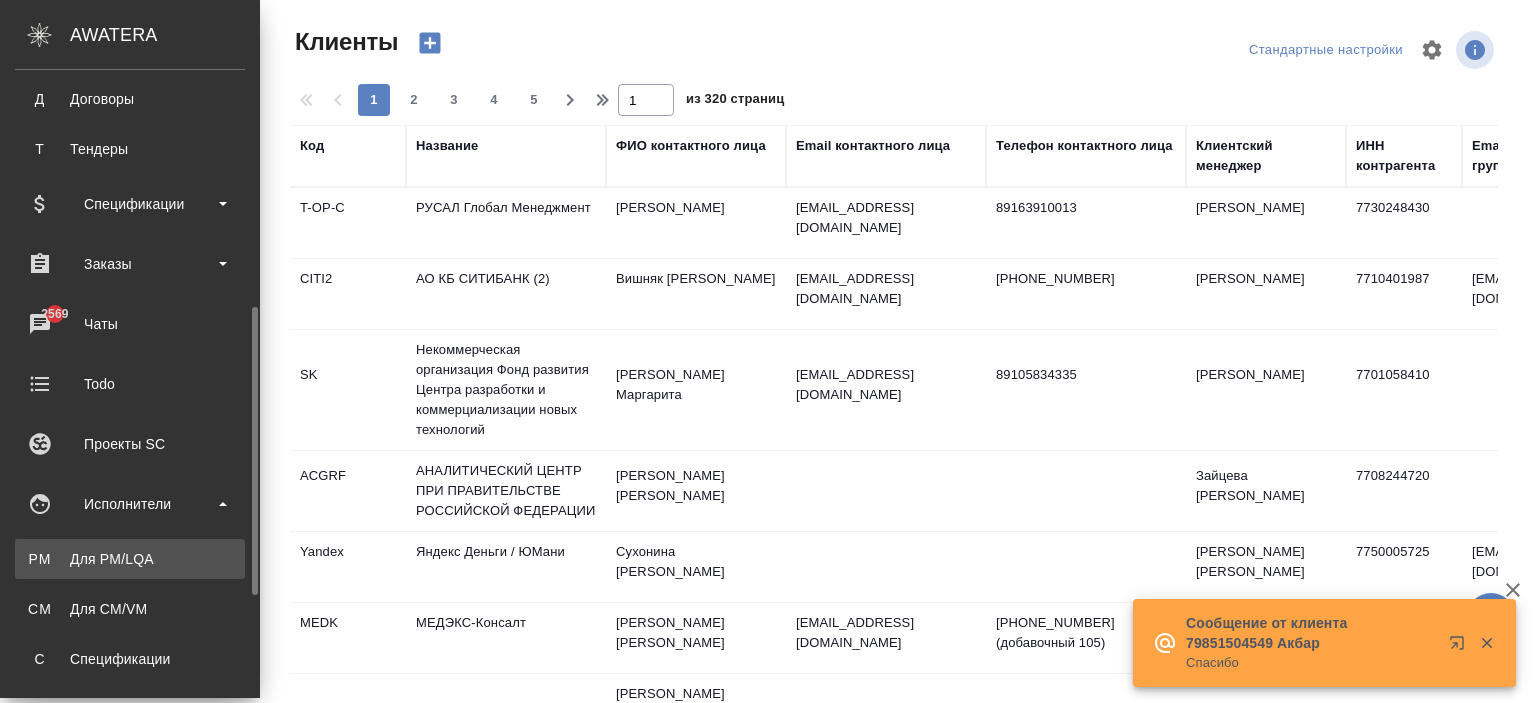 scroll, scrollTop: 300, scrollLeft: 0, axis: vertical 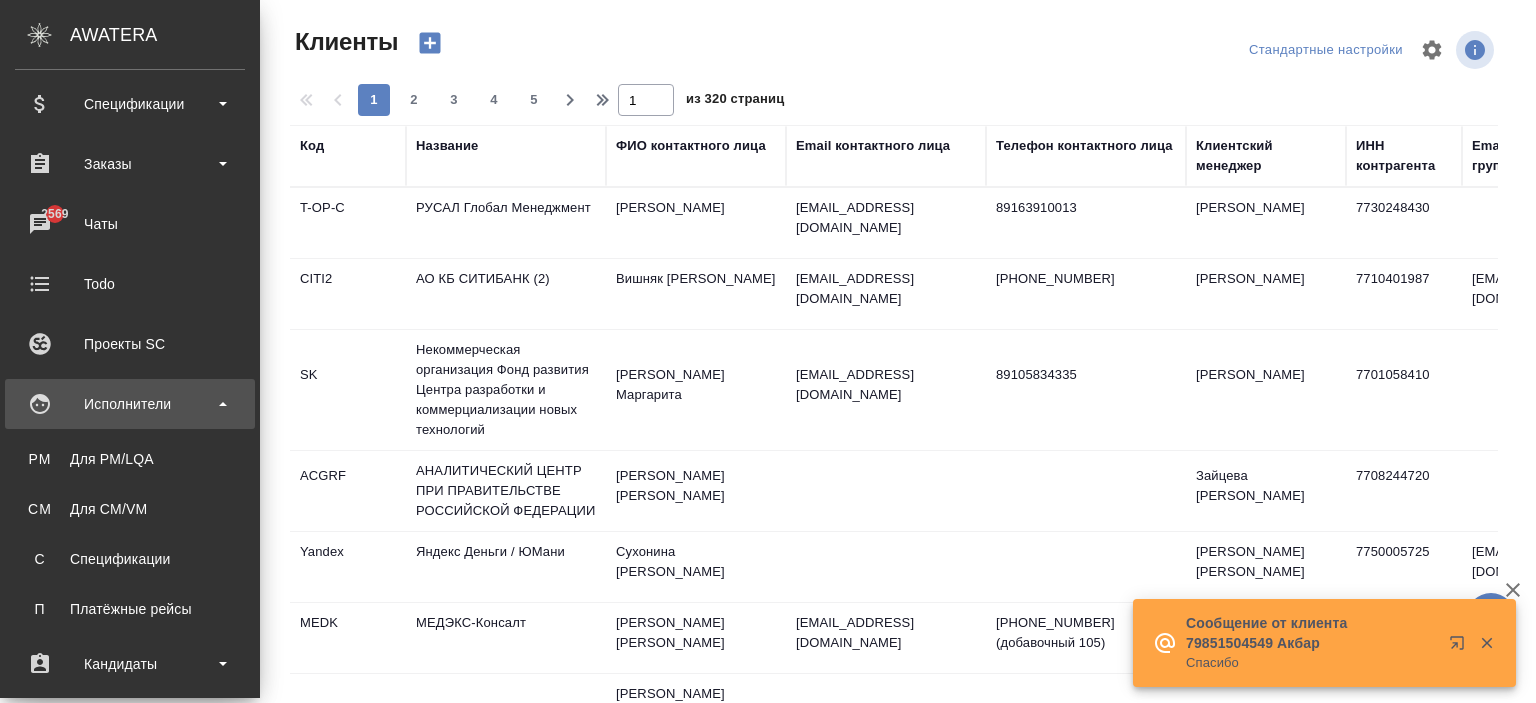 click on "Исполнители" at bounding box center (130, 404) 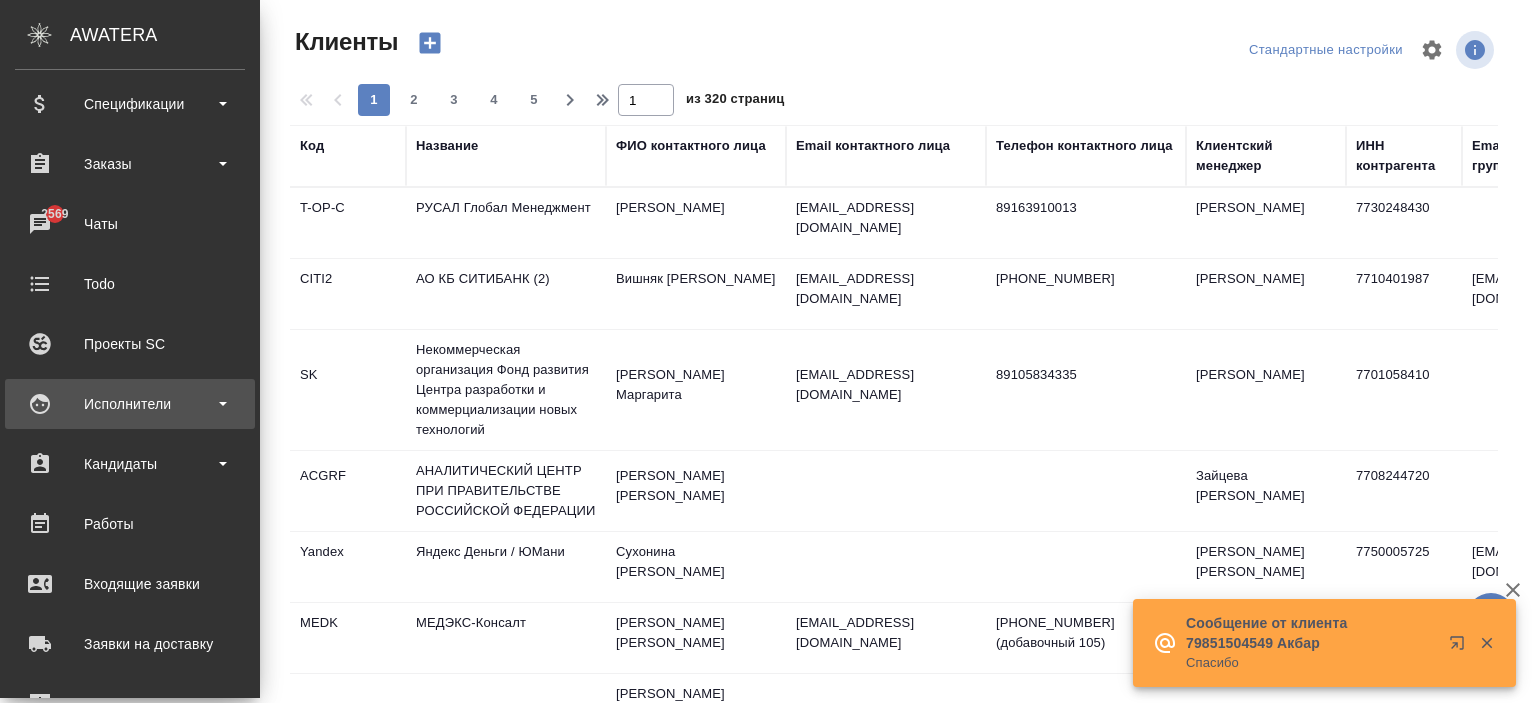 click on "Исполнители" at bounding box center [130, 404] 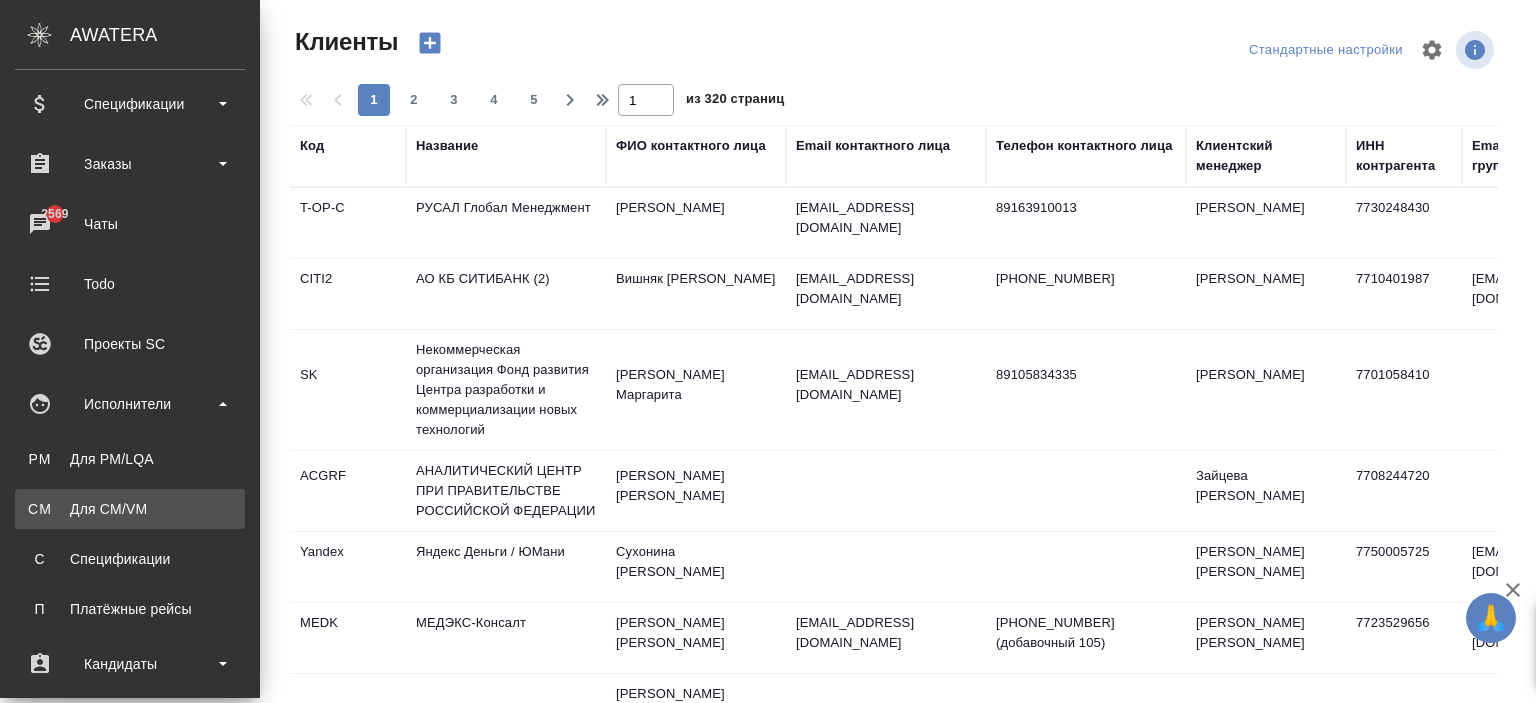 click on "Для CM/VM" at bounding box center [130, 509] 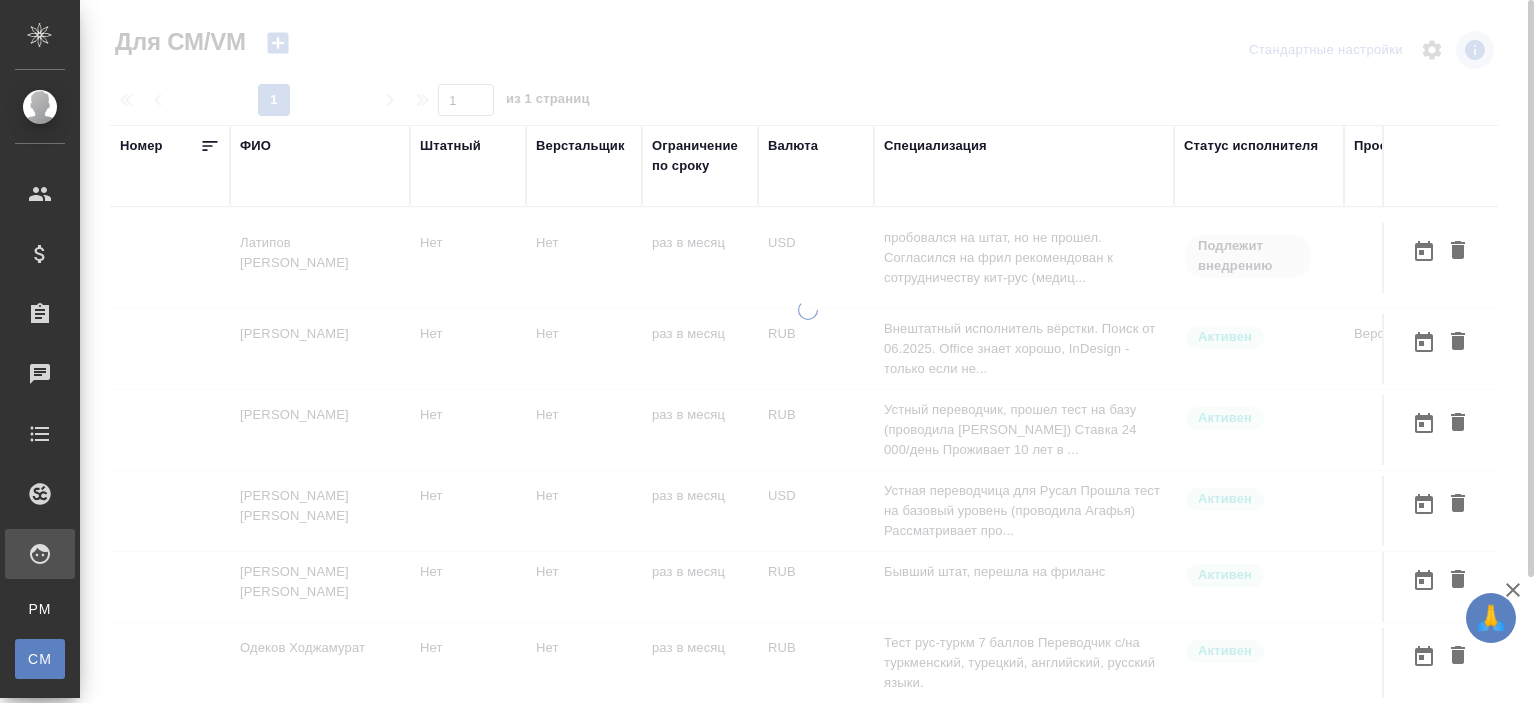 click on "ФИО" at bounding box center [255, 146] 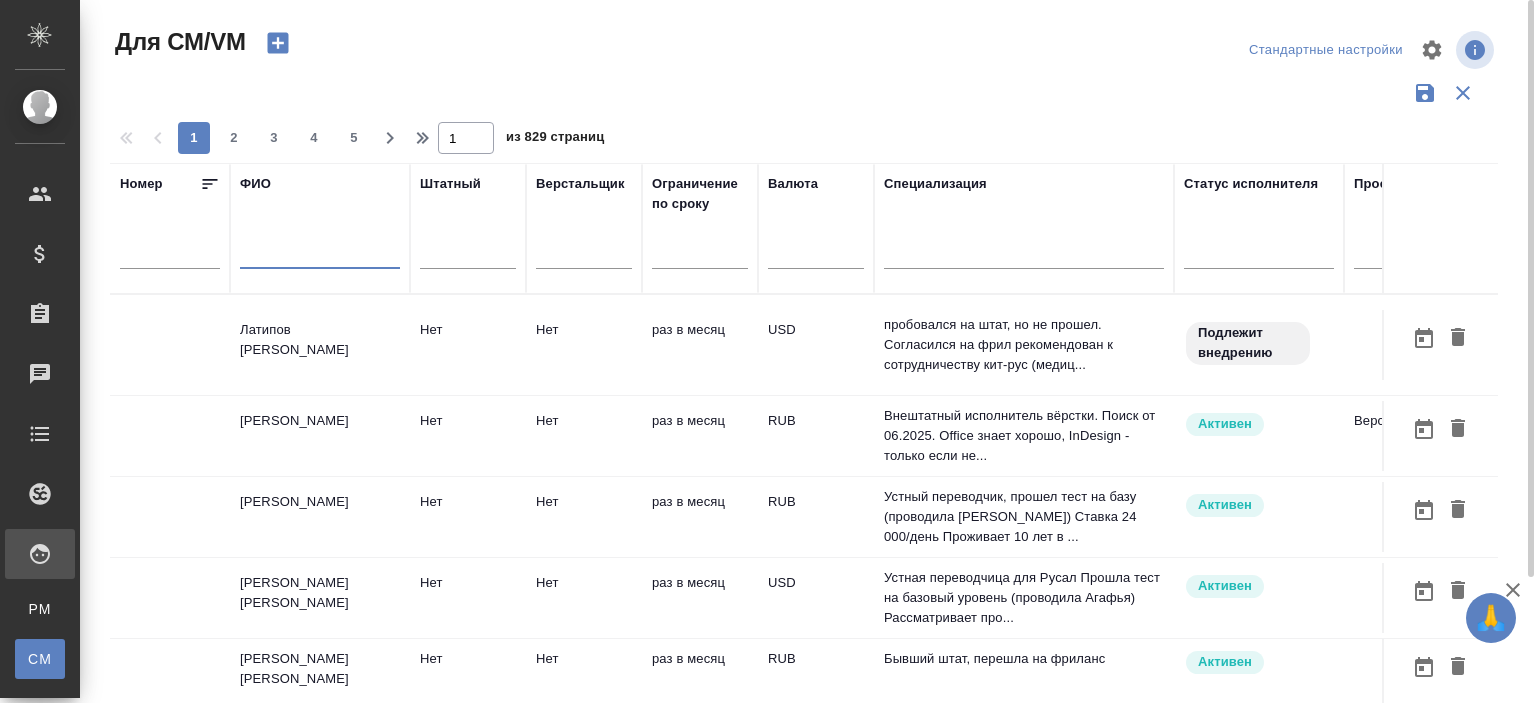 click at bounding box center [320, 256] 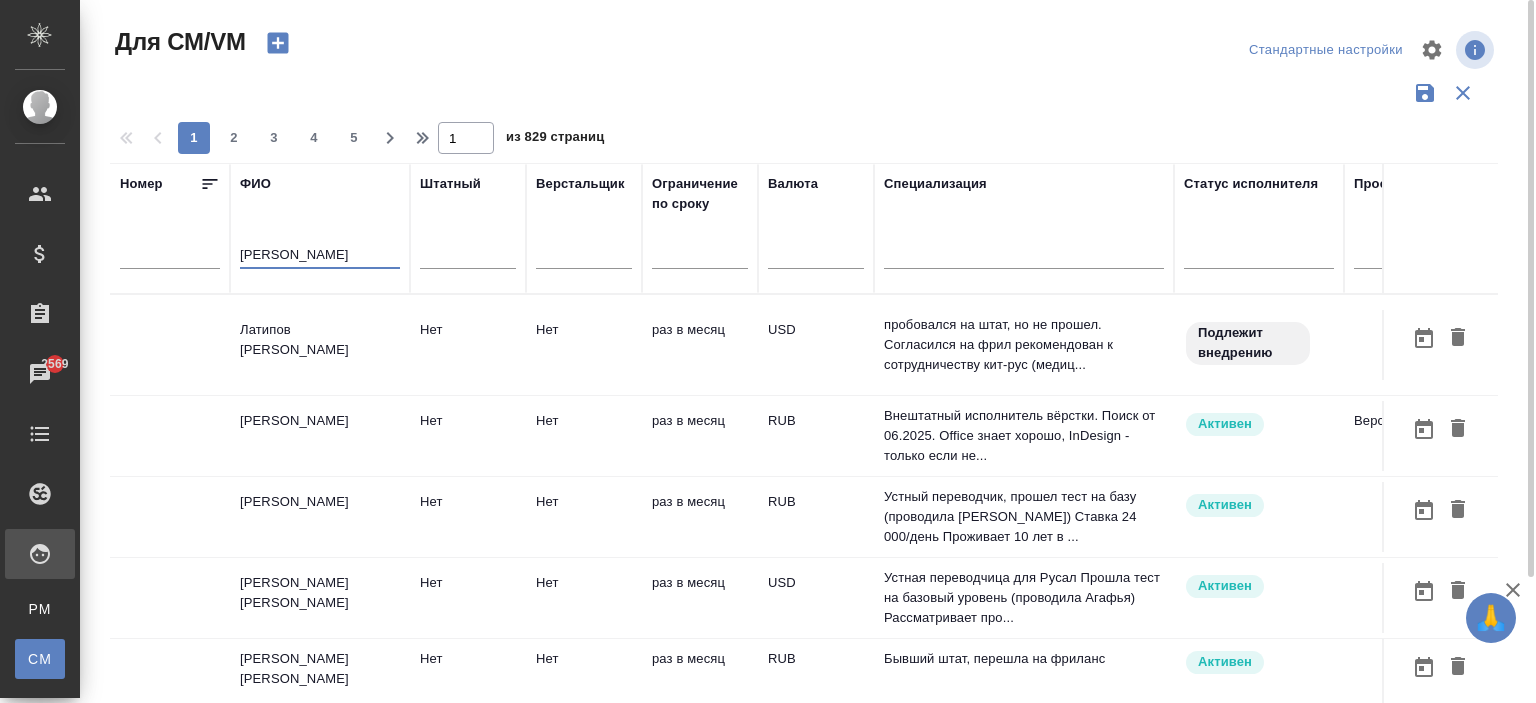 type on "[PERSON_NAME]" 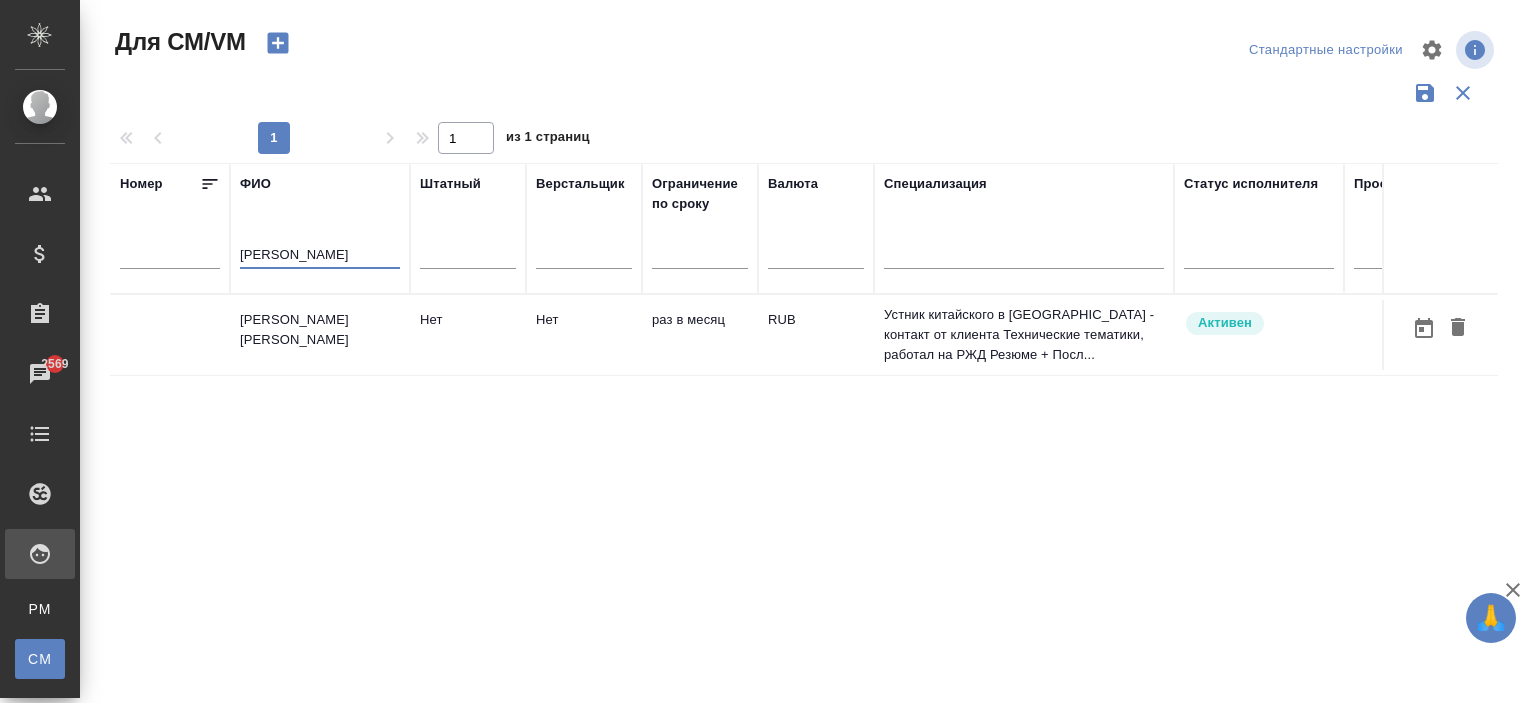 click on "[PERSON_NAME] [PERSON_NAME]" at bounding box center [320, 335] 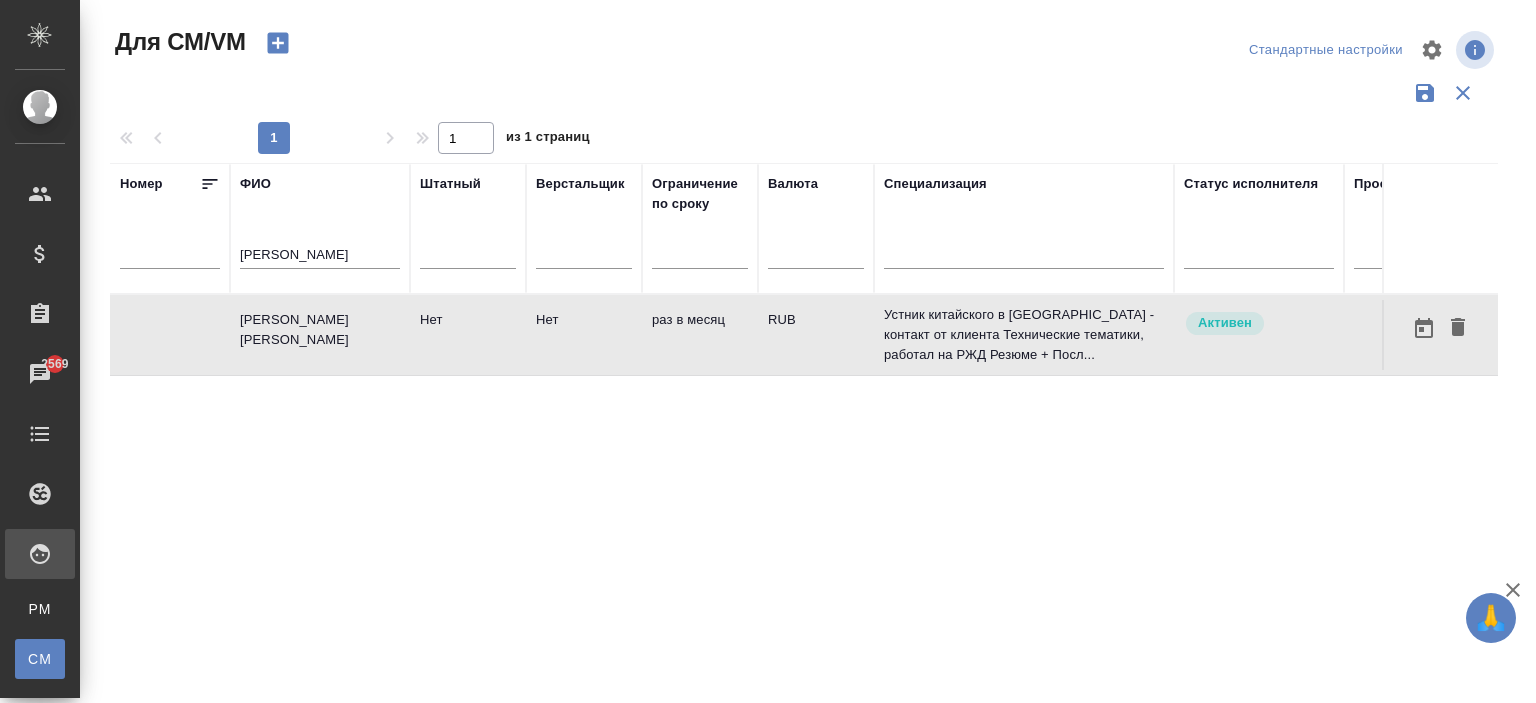click on "[PERSON_NAME] [PERSON_NAME]" at bounding box center [320, 335] 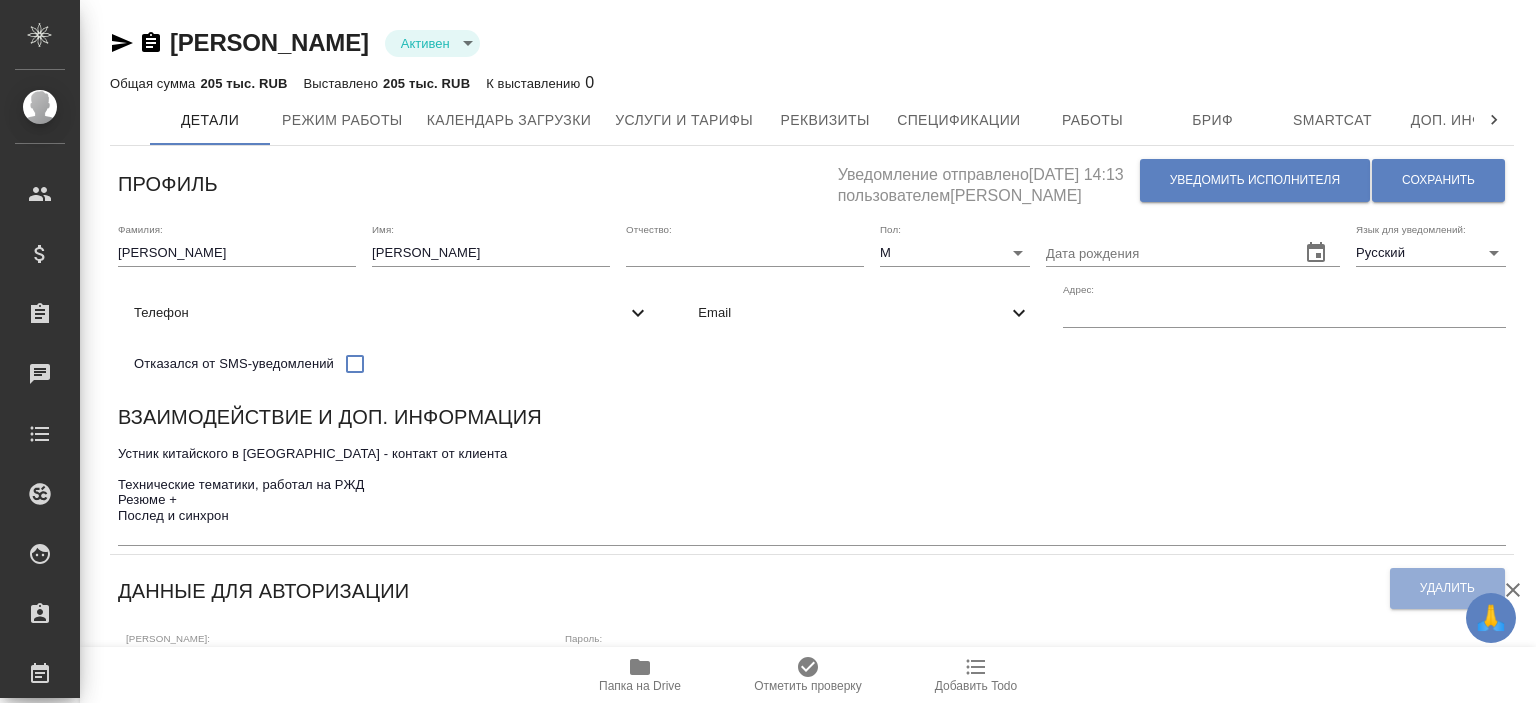 scroll, scrollTop: 0, scrollLeft: 0, axis: both 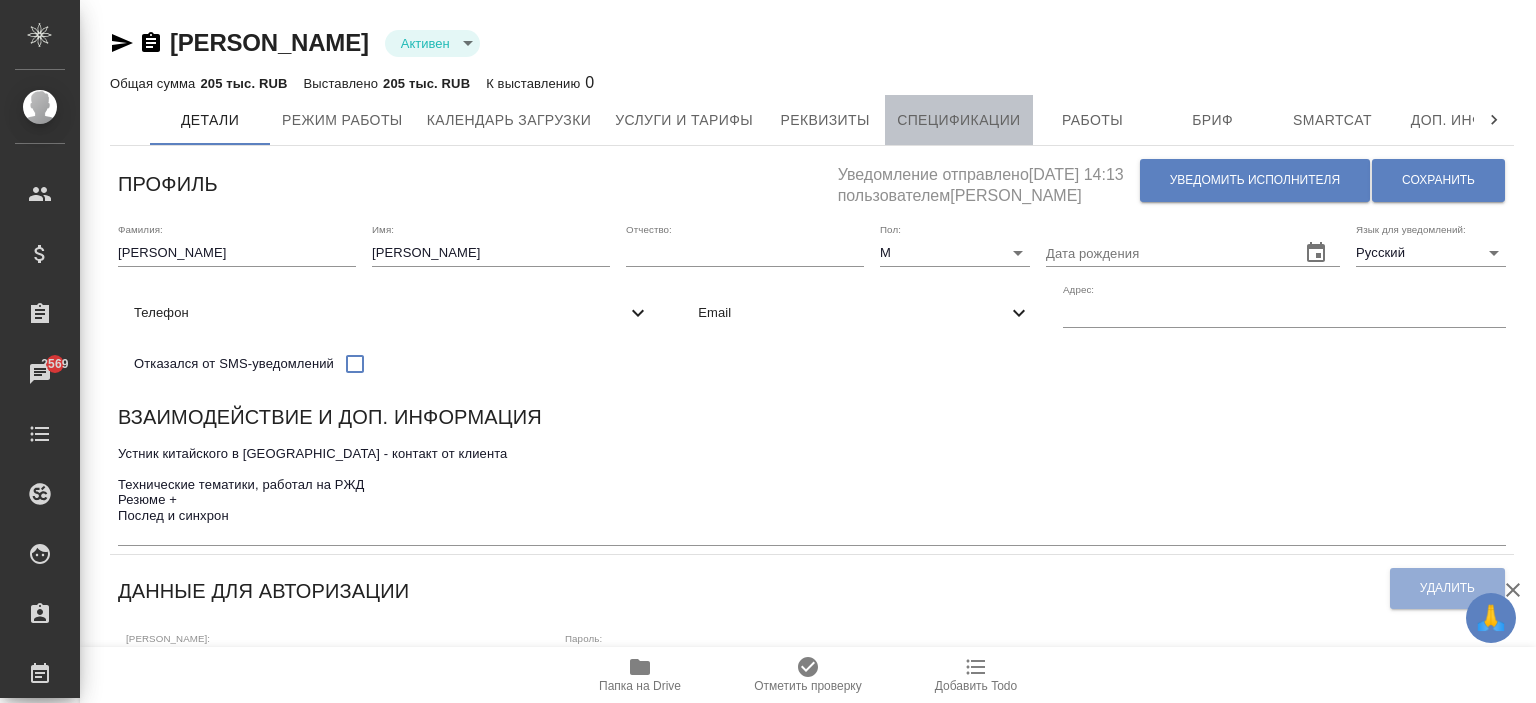 click on "Спецификации" at bounding box center [958, 120] 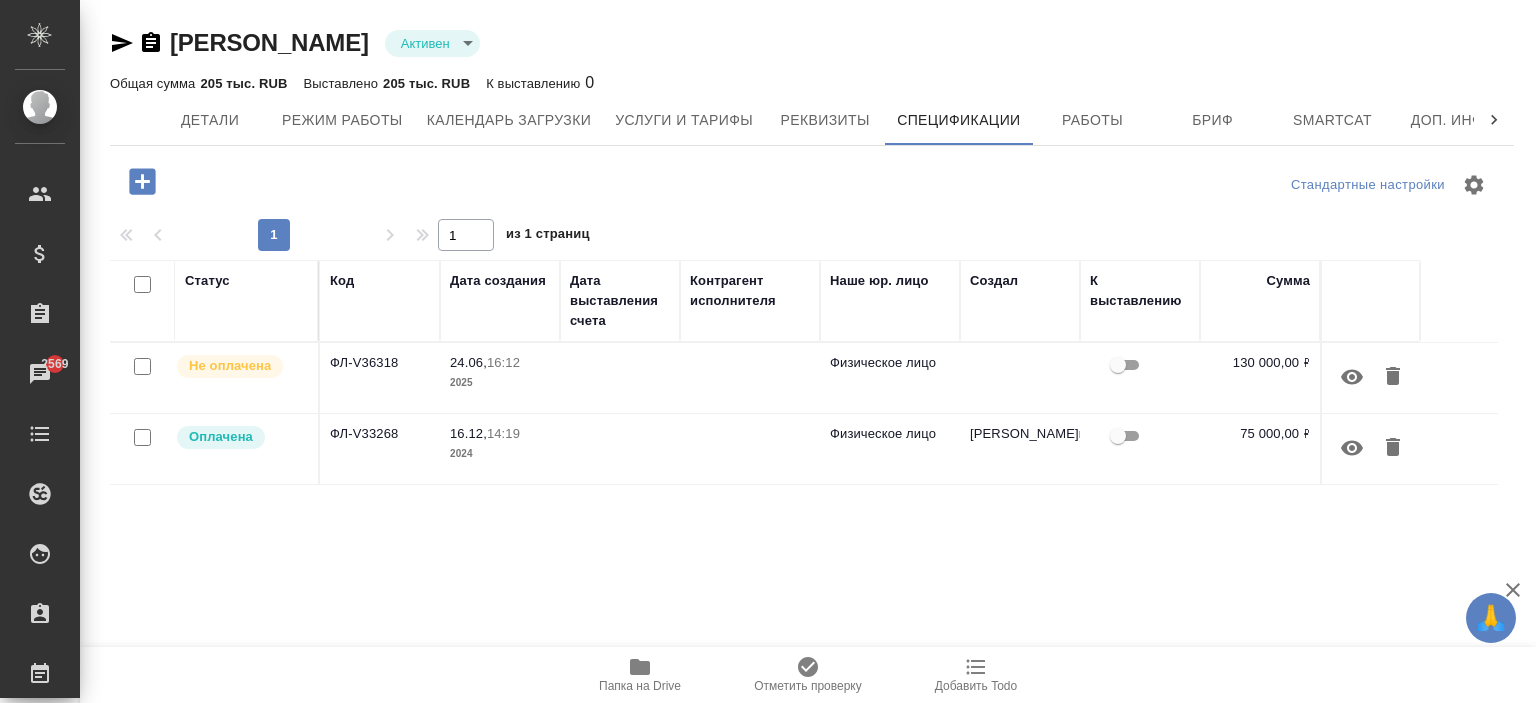 click on "Не оплачена" at bounding box center (247, 378) 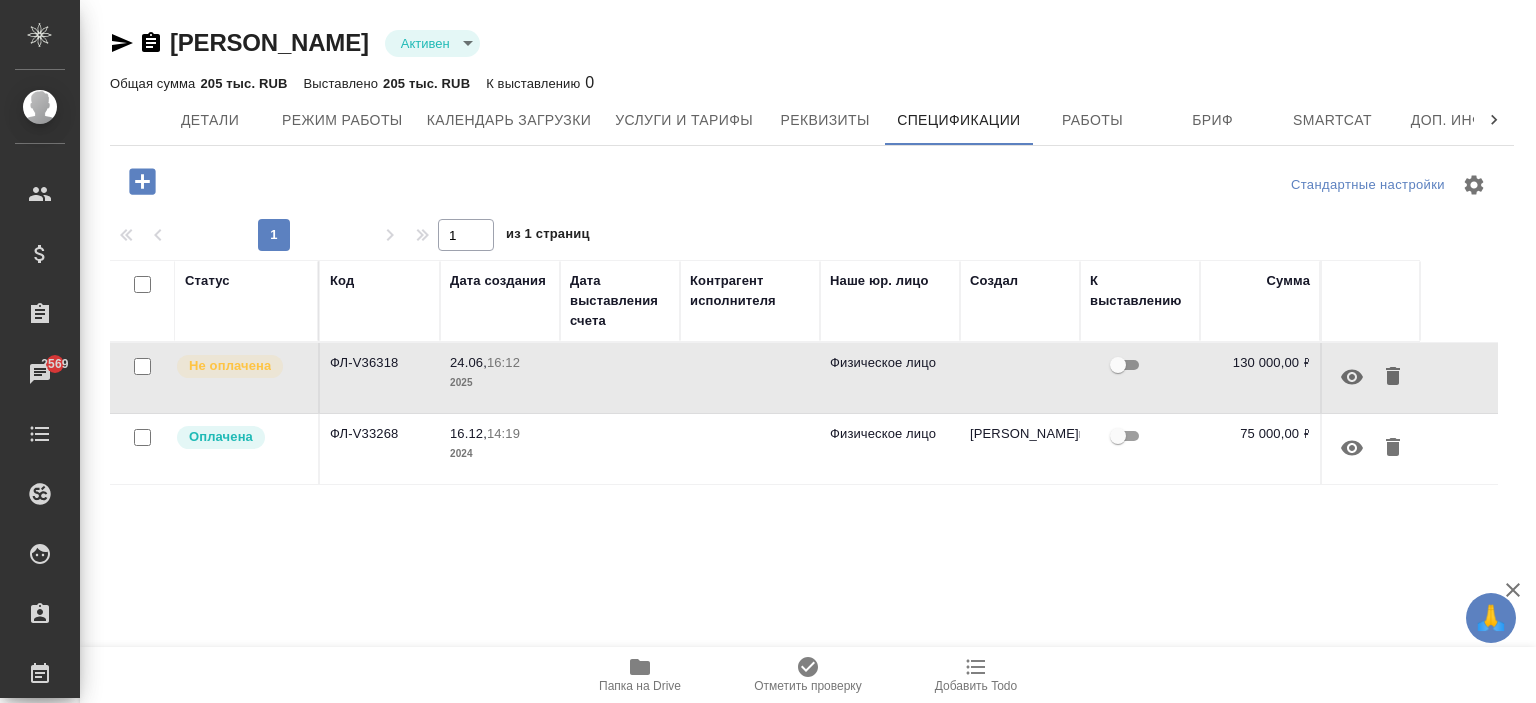 click on "24.06,  16:12 2025" at bounding box center [500, 378] 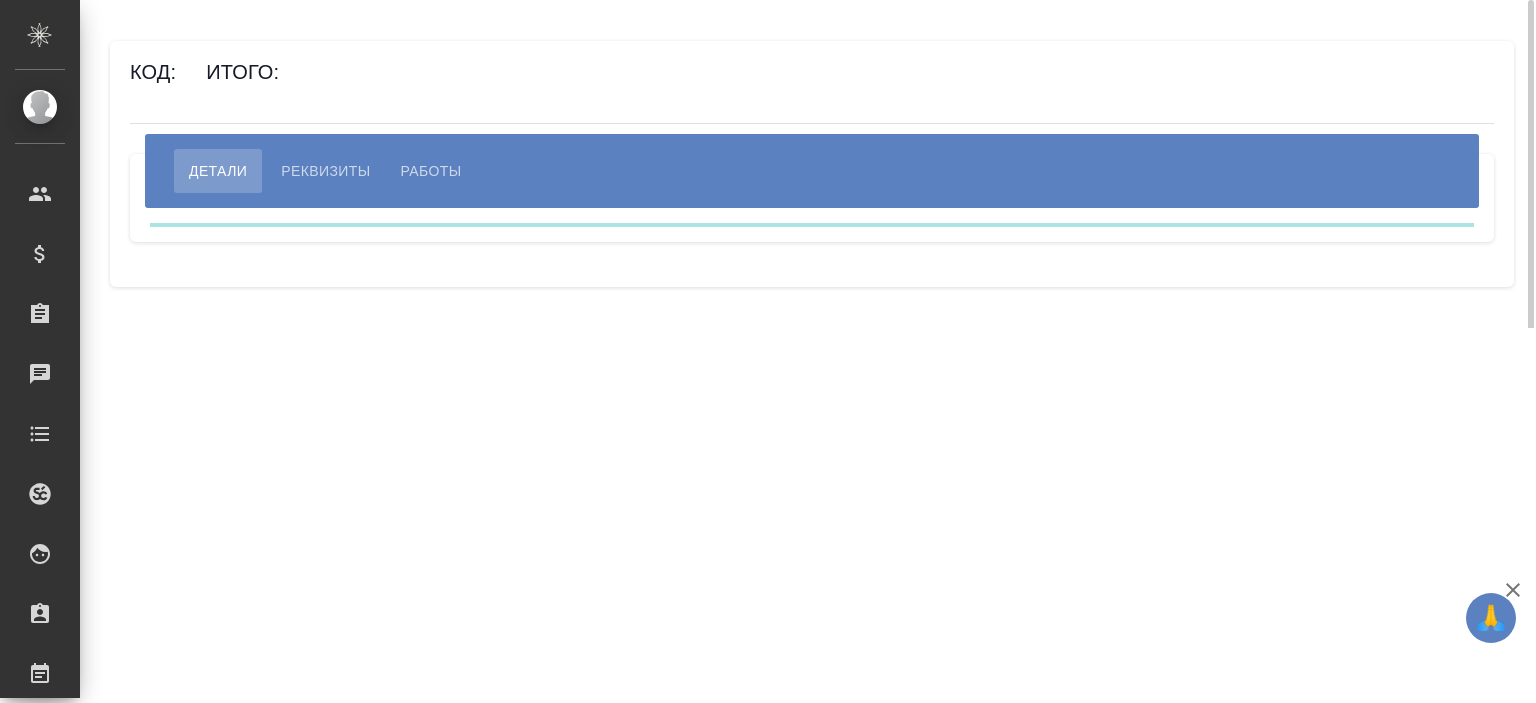 scroll, scrollTop: 0, scrollLeft: 0, axis: both 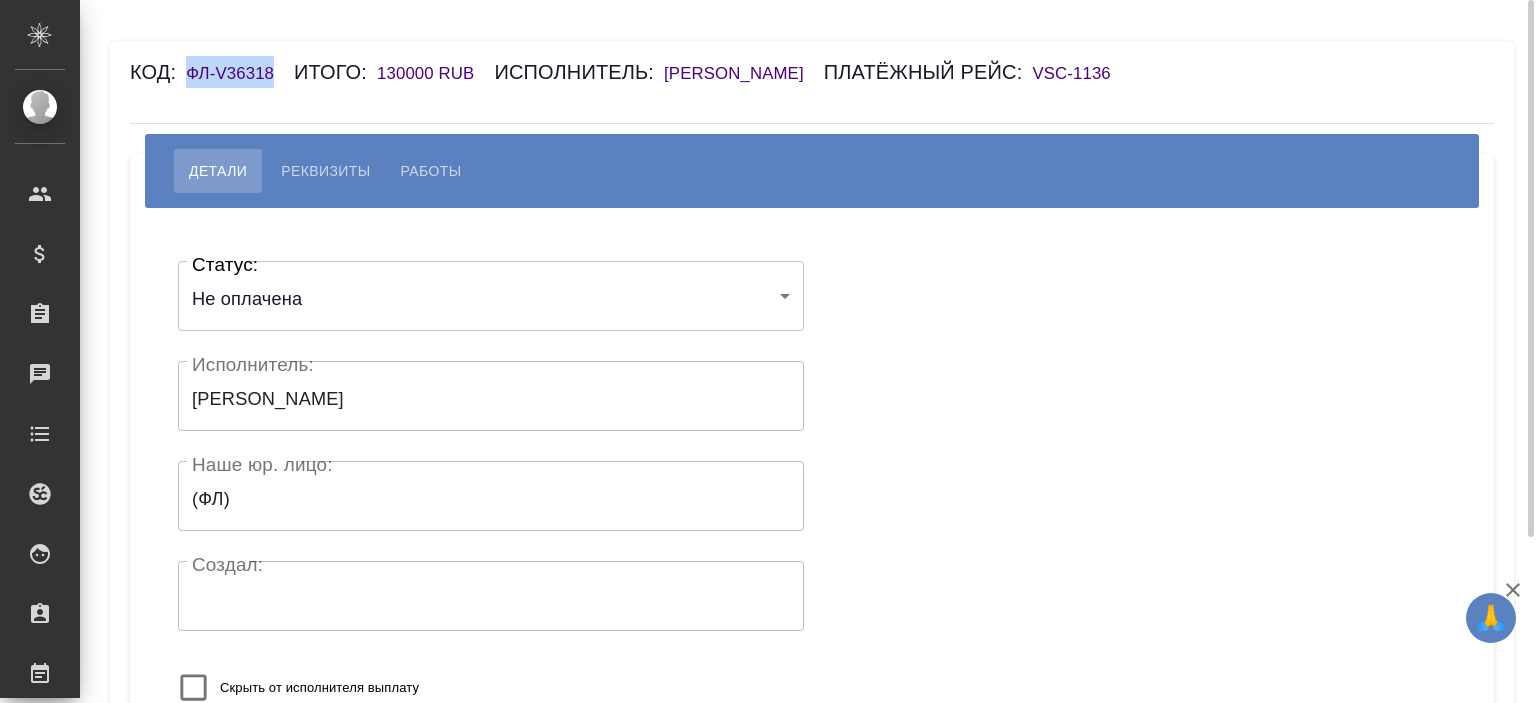 drag, startPoint x: 180, startPoint y: 65, endPoint x: 294, endPoint y: 79, distance: 114.85643 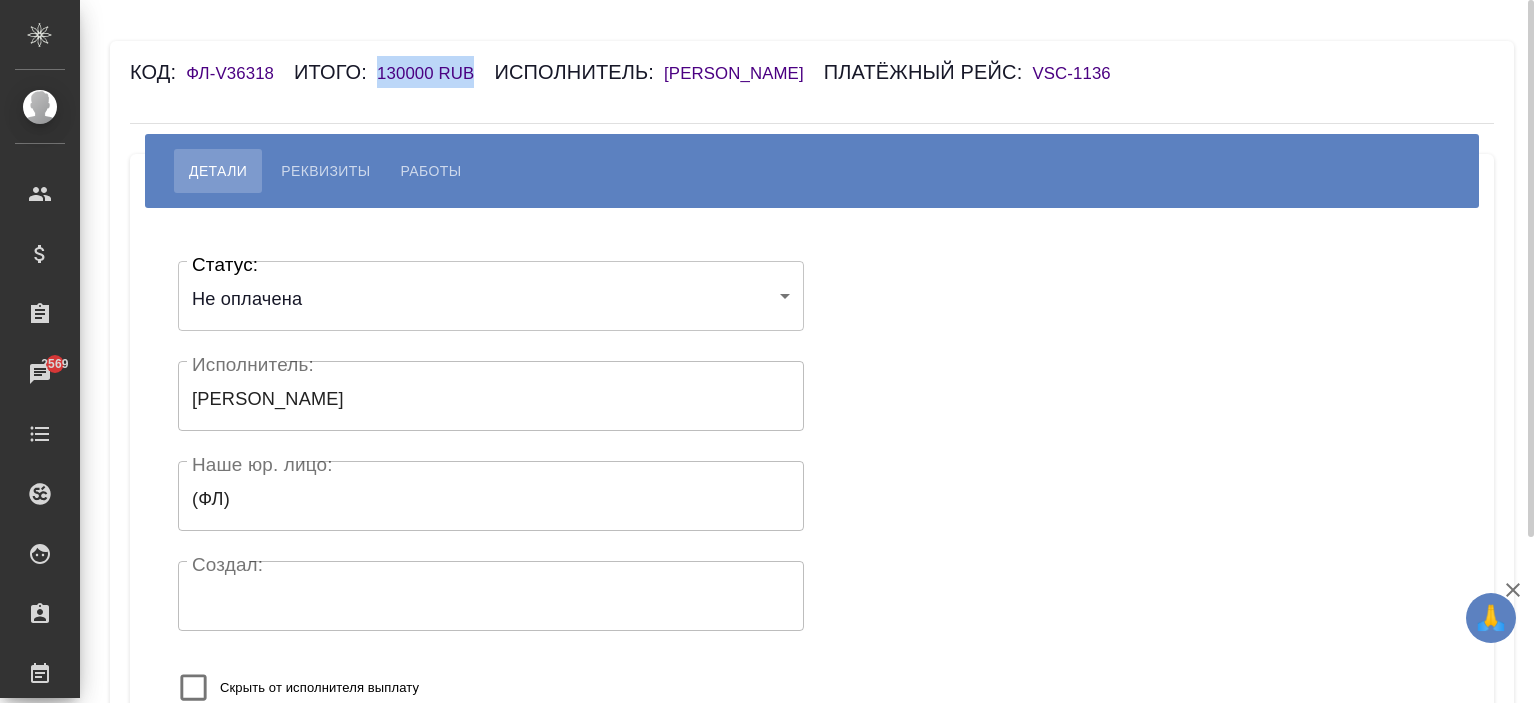drag, startPoint x: 488, startPoint y: 72, endPoint x: 379, endPoint y: 87, distance: 110.02727 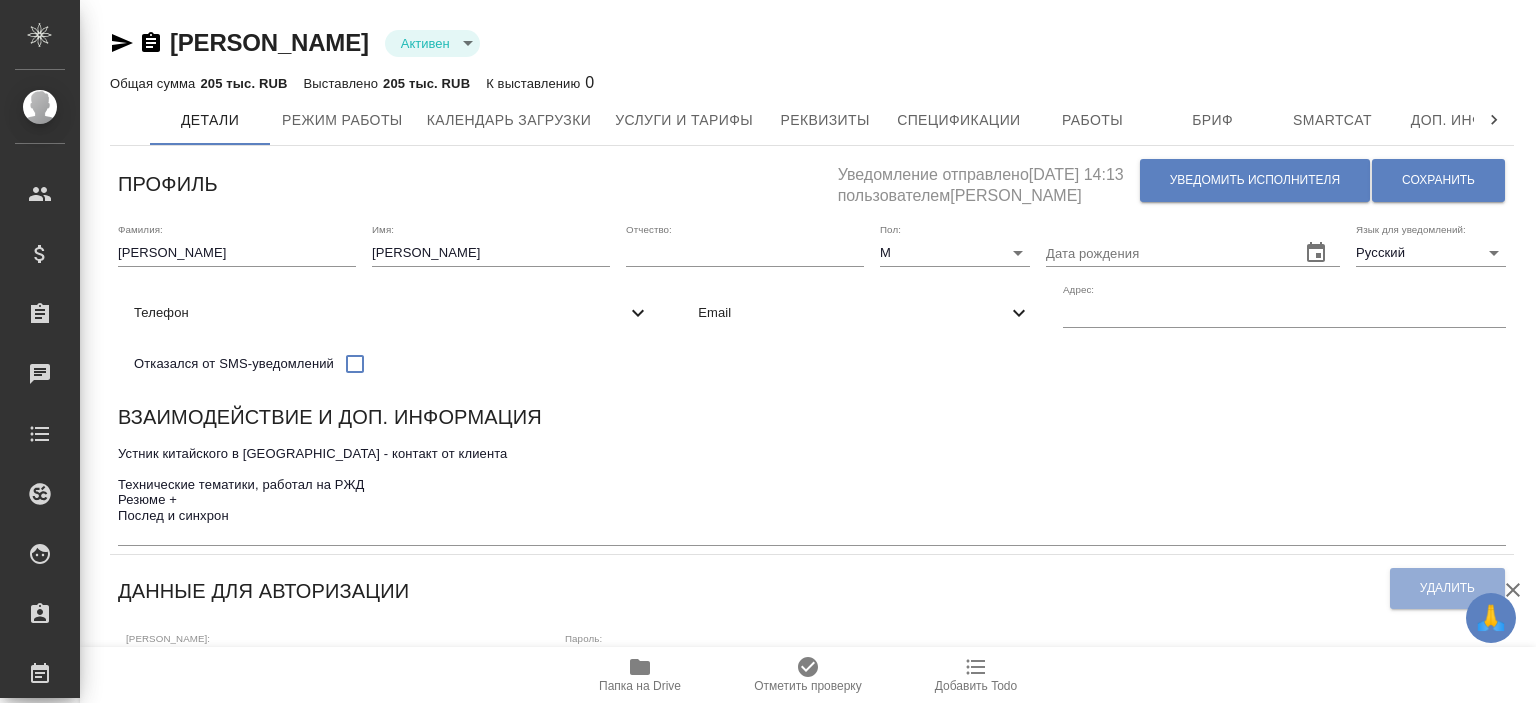 scroll, scrollTop: 0, scrollLeft: 0, axis: both 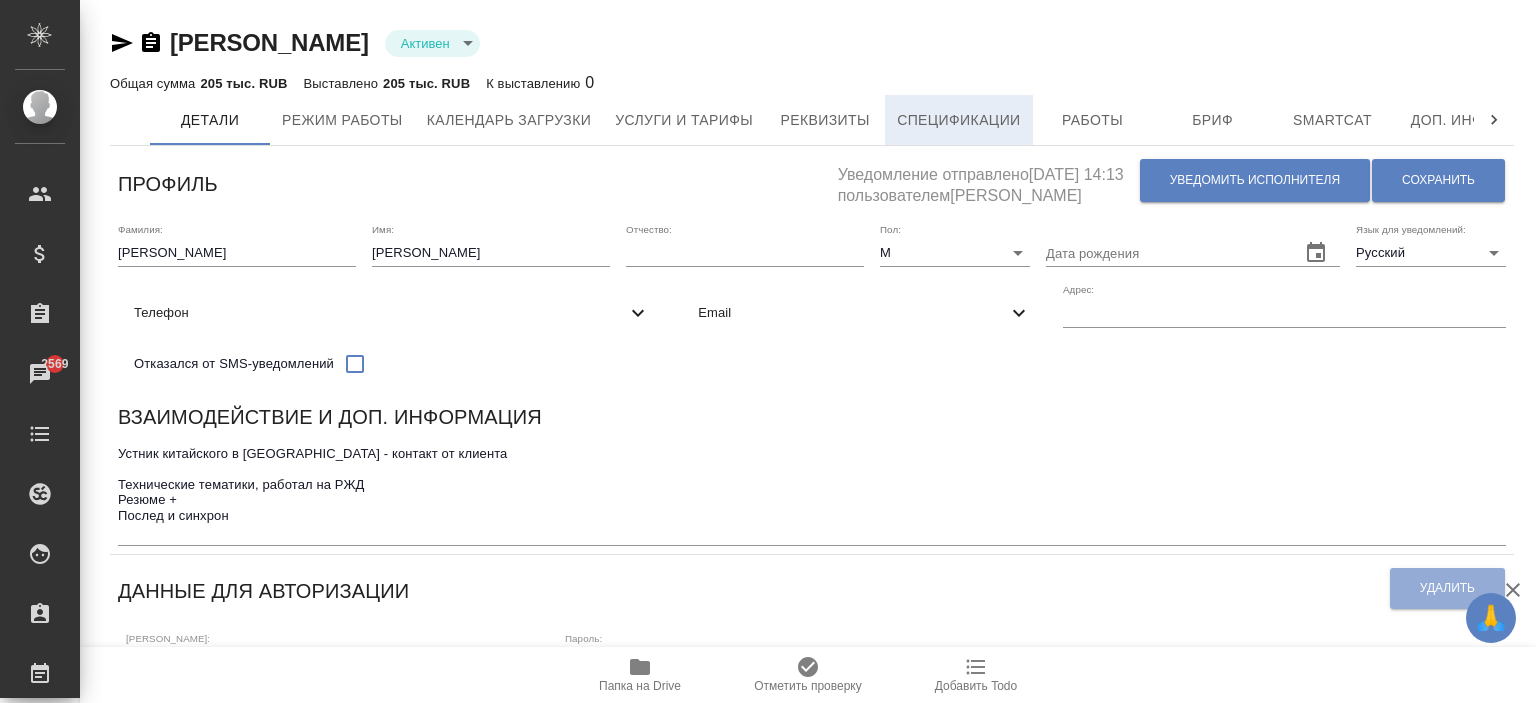 click on "Спецификации" at bounding box center [958, 120] 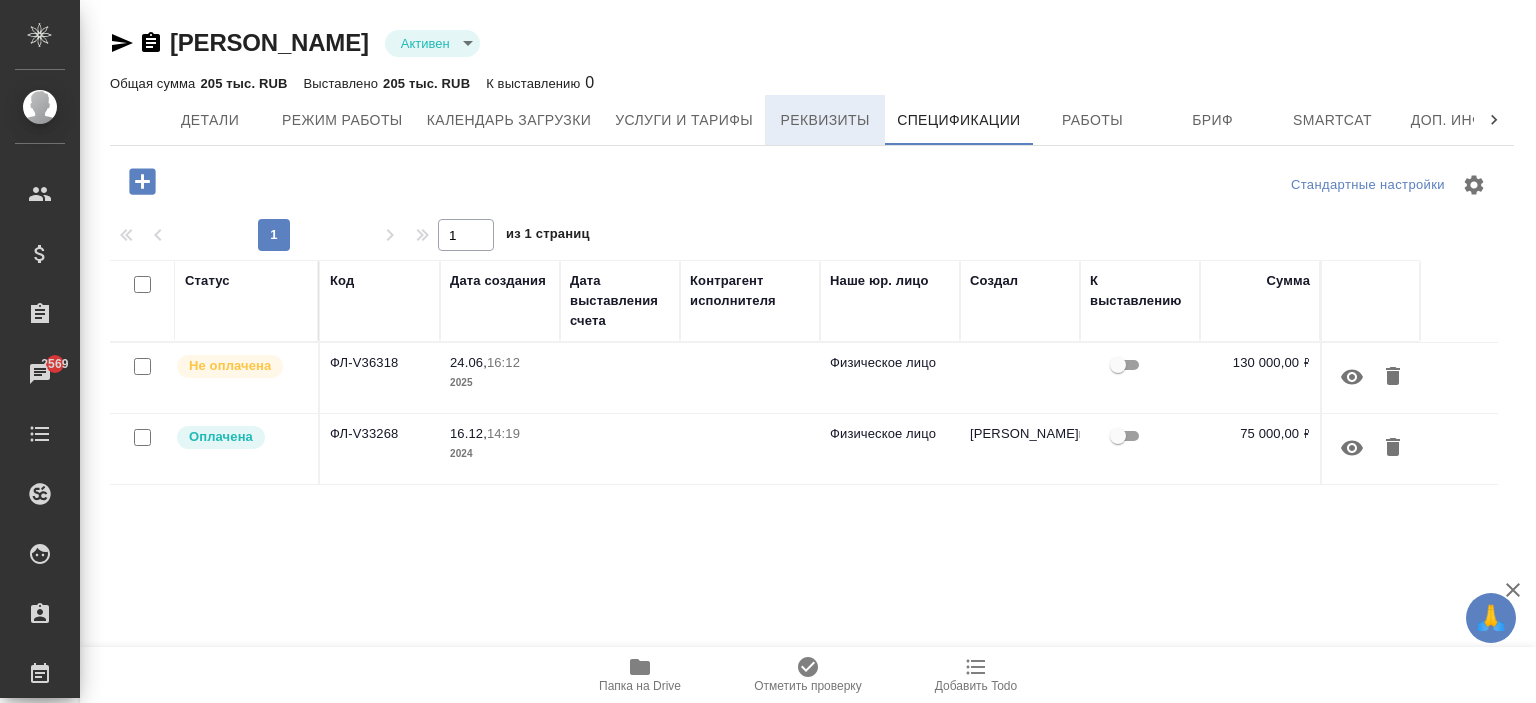 click on "Реквизиты" at bounding box center (825, 120) 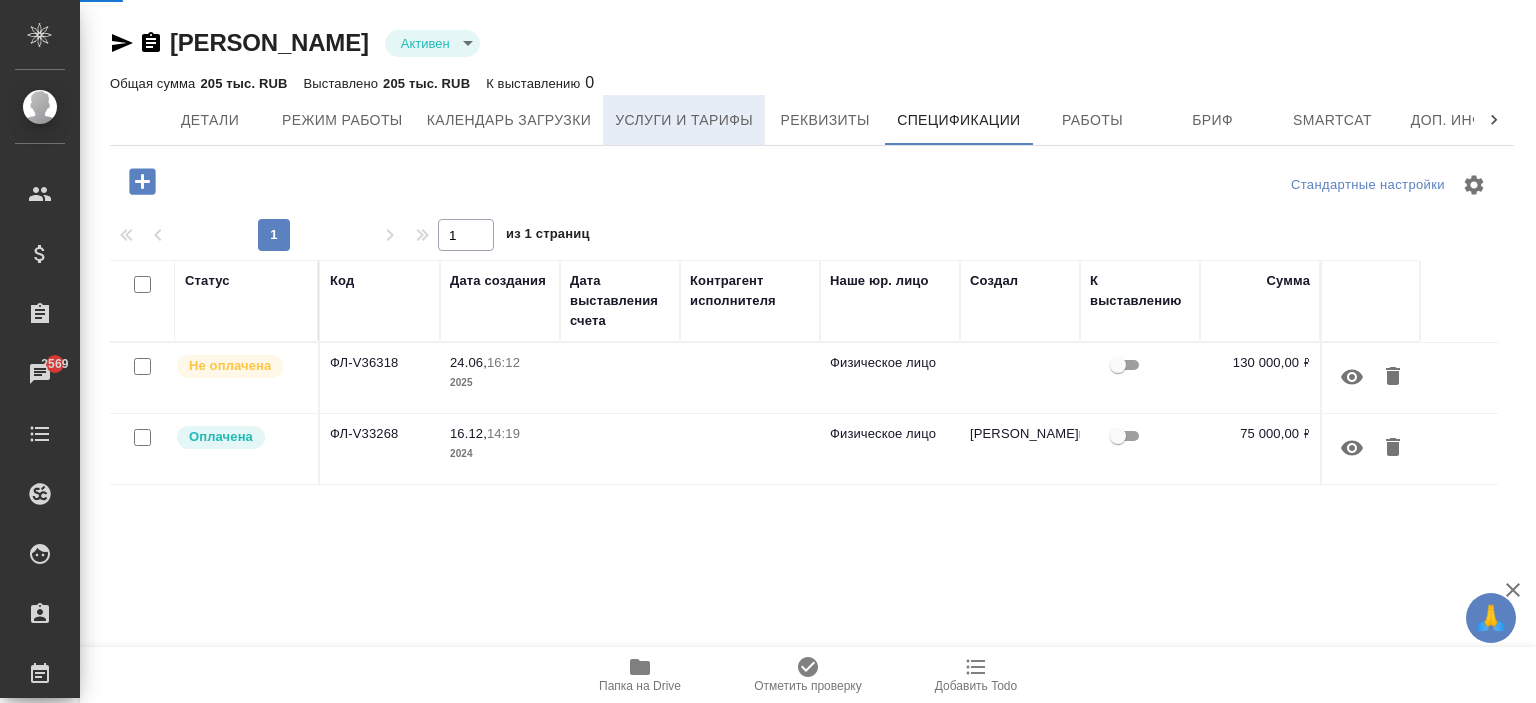 select on "10" 